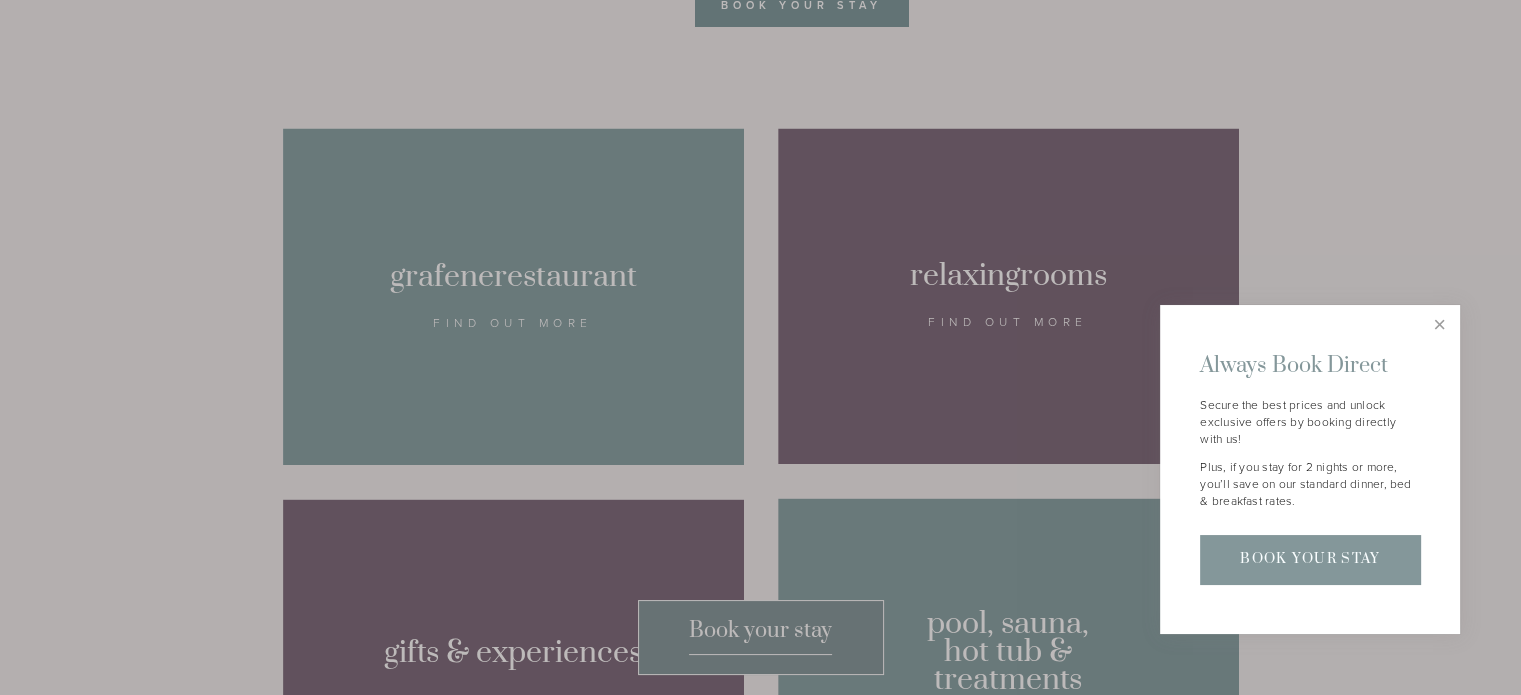 scroll, scrollTop: 1200, scrollLeft: 0, axis: vertical 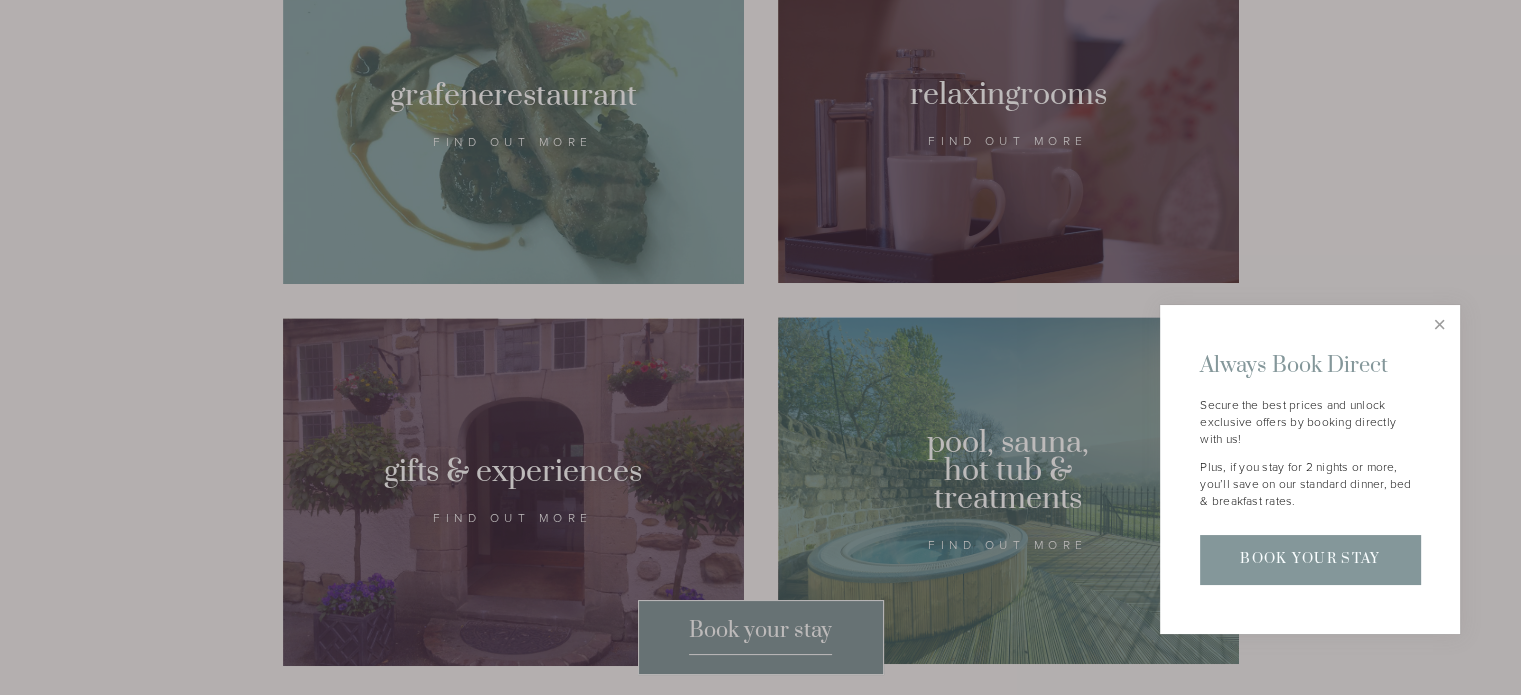 click at bounding box center (760, 347) 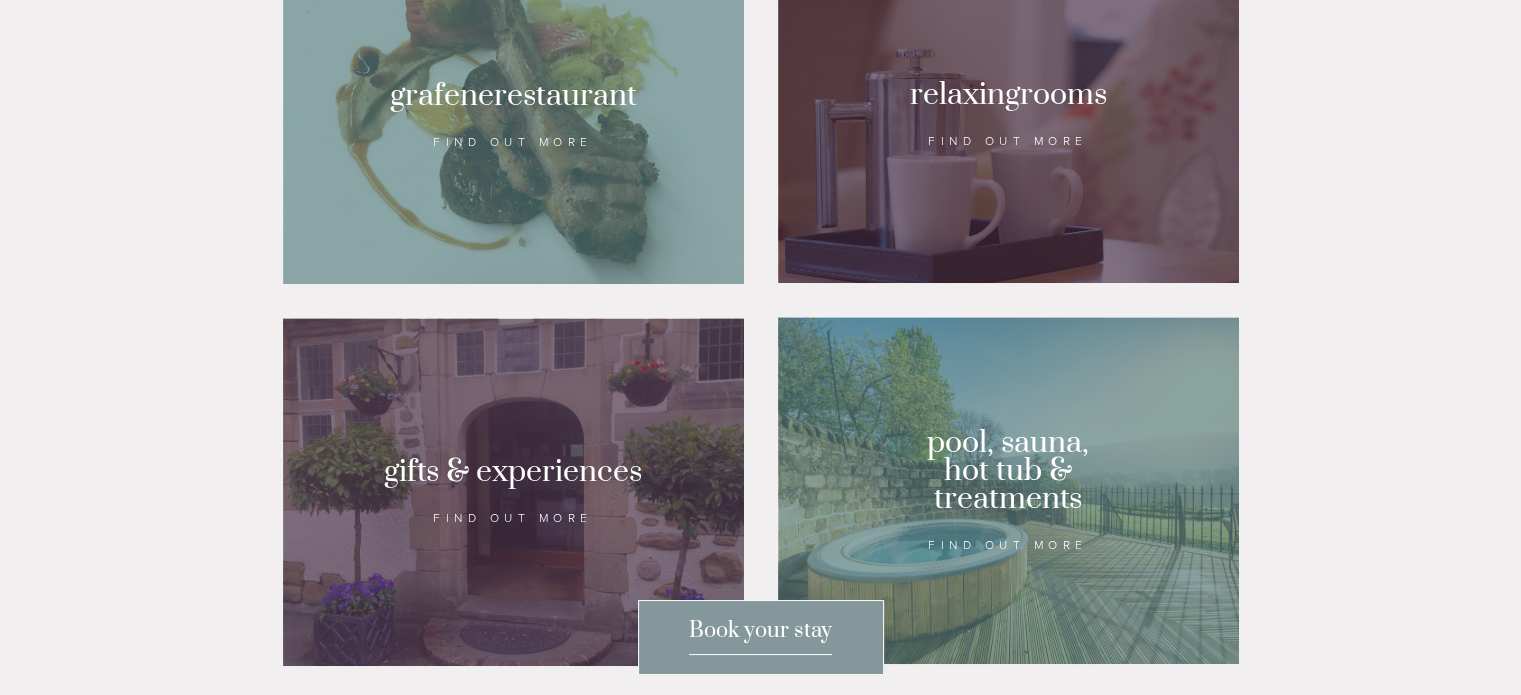 click at bounding box center (513, 115) 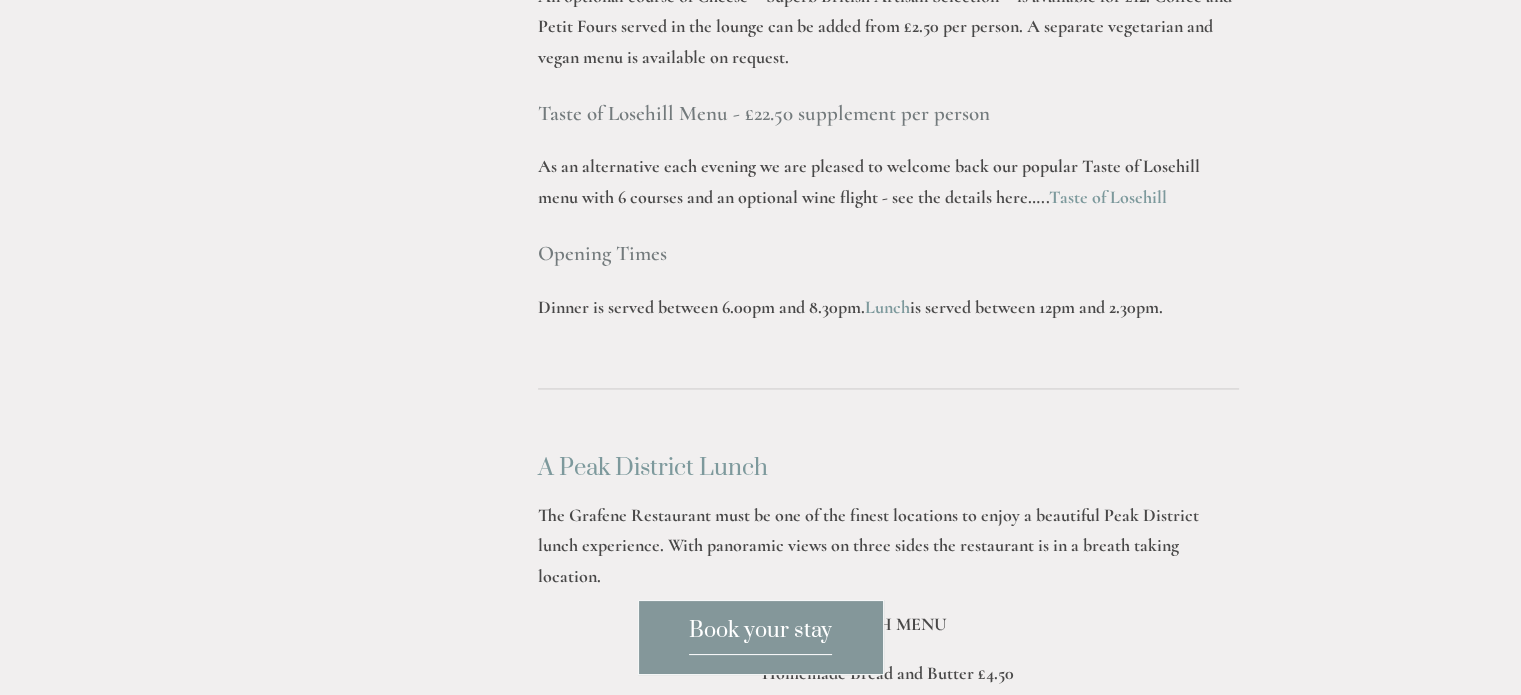 scroll, scrollTop: 3000, scrollLeft: 0, axis: vertical 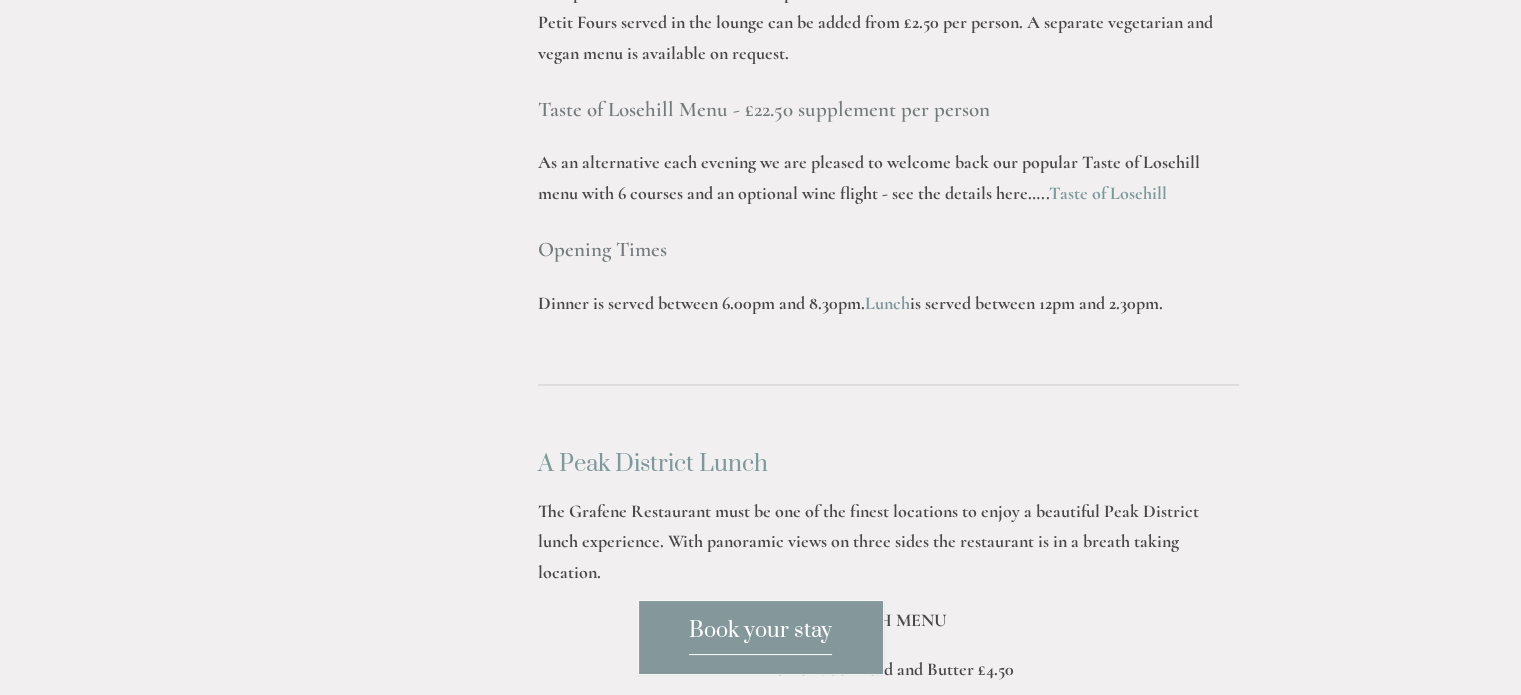 click on "Taste of Losehill" at bounding box center [1108, 193] 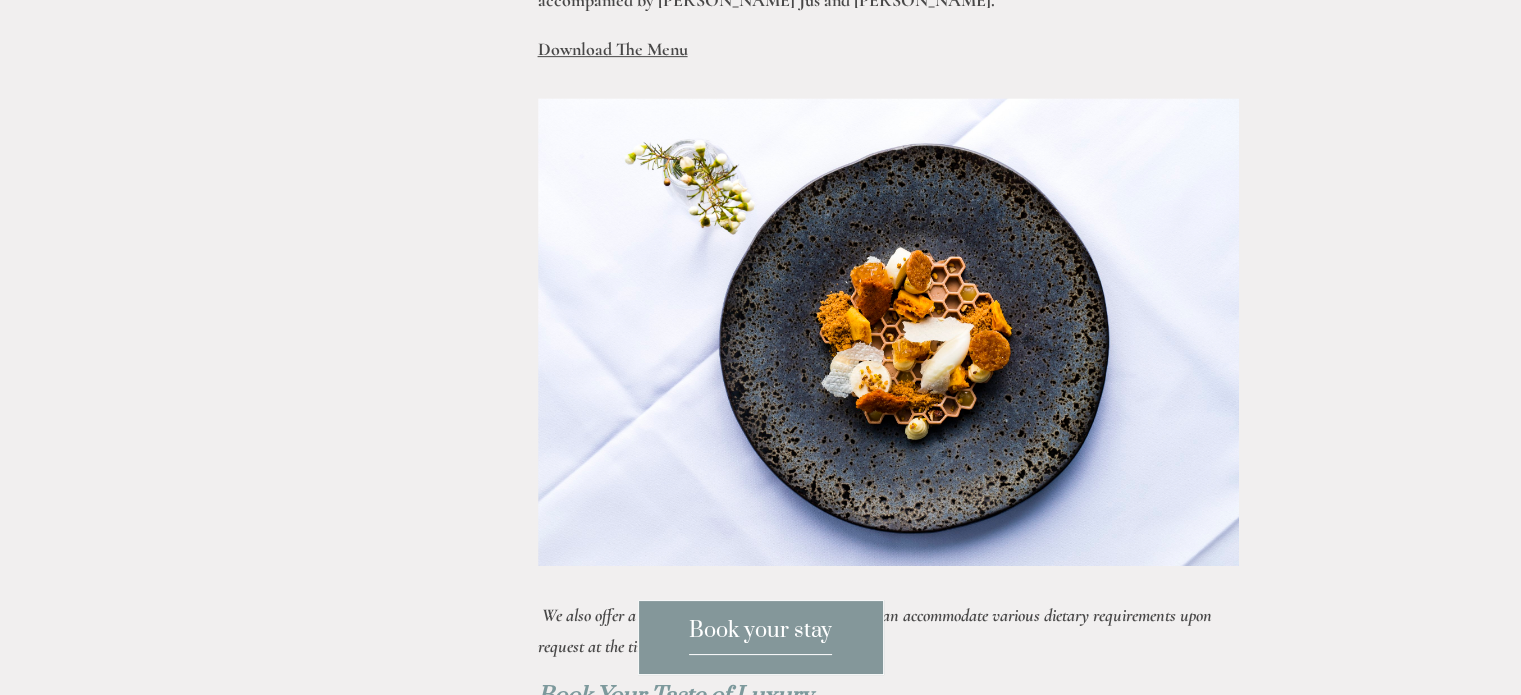 scroll, scrollTop: 1000, scrollLeft: 0, axis: vertical 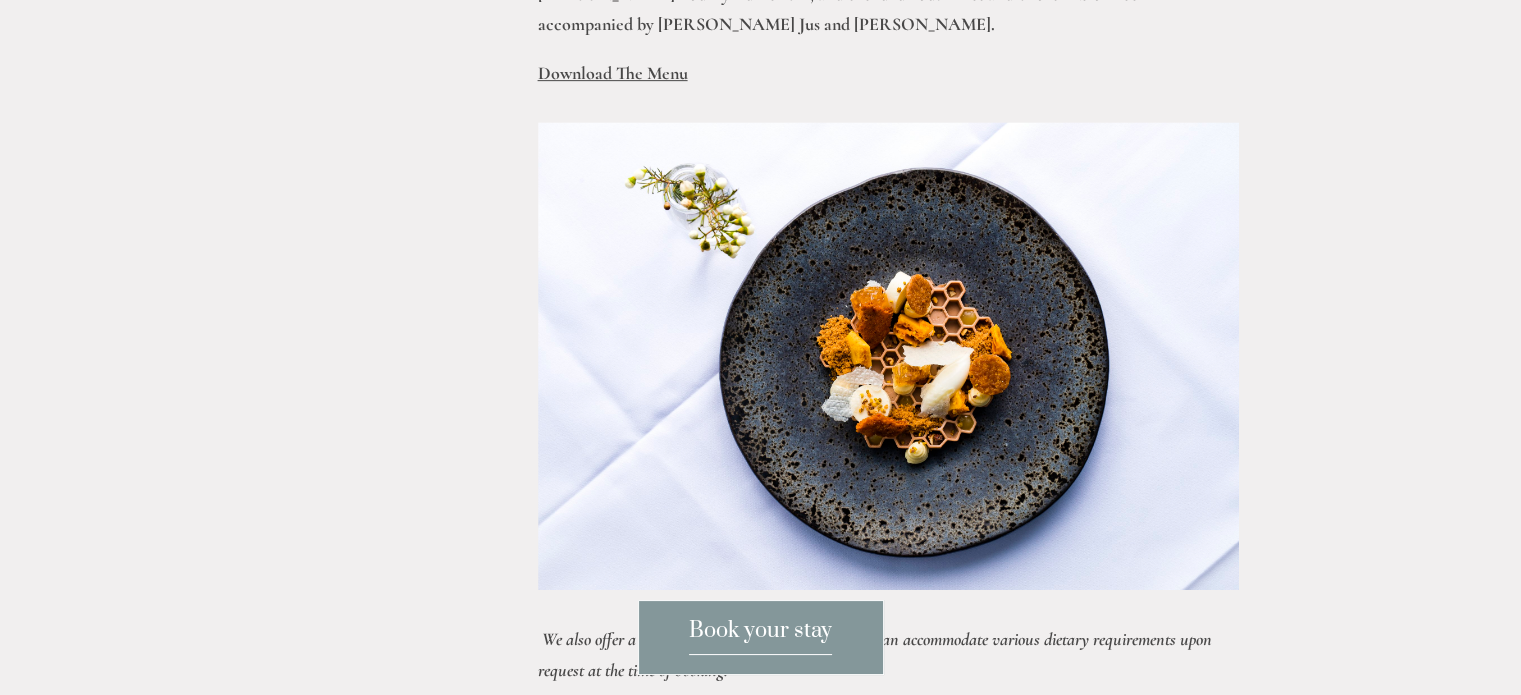 click on "Download The Menu" at bounding box center (613, 73) 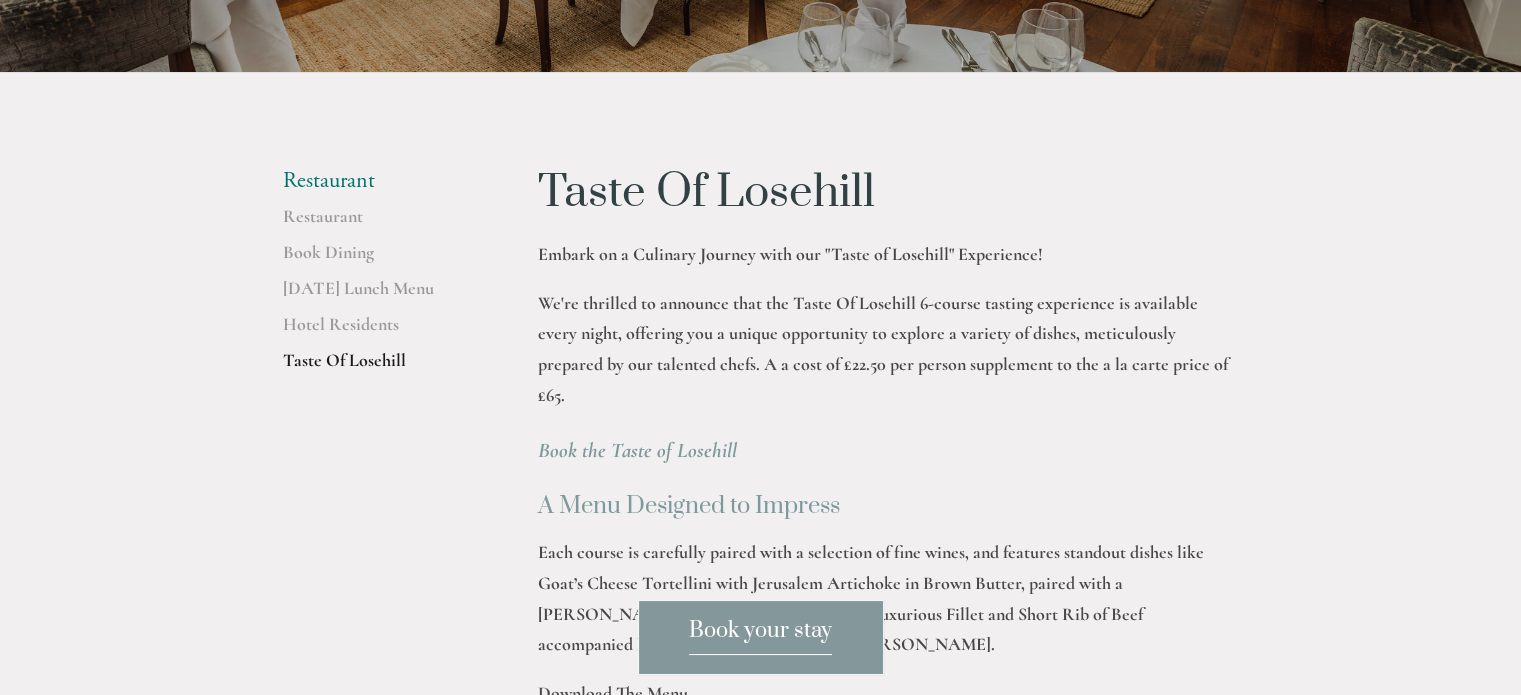 scroll, scrollTop: 400, scrollLeft: 0, axis: vertical 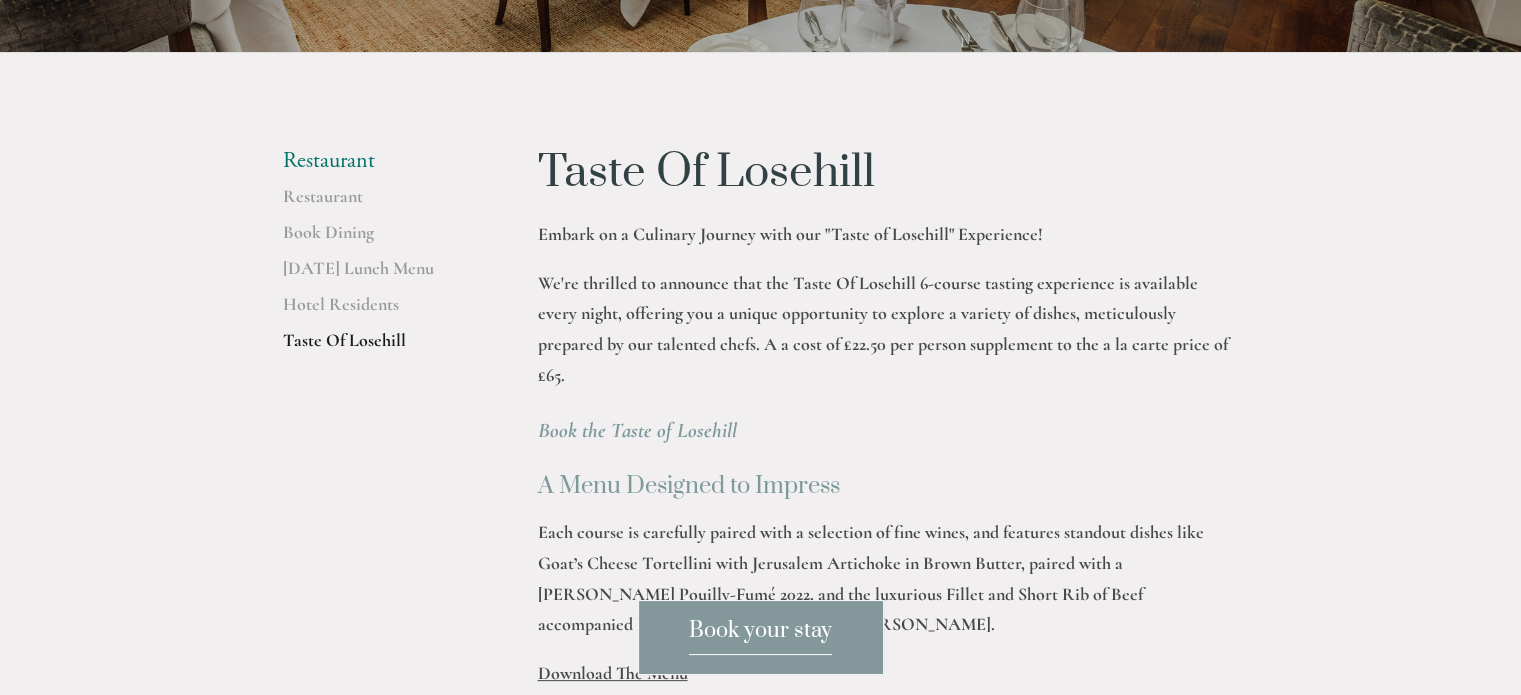 click on "Book the Taste of Losehill" at bounding box center (637, 430) 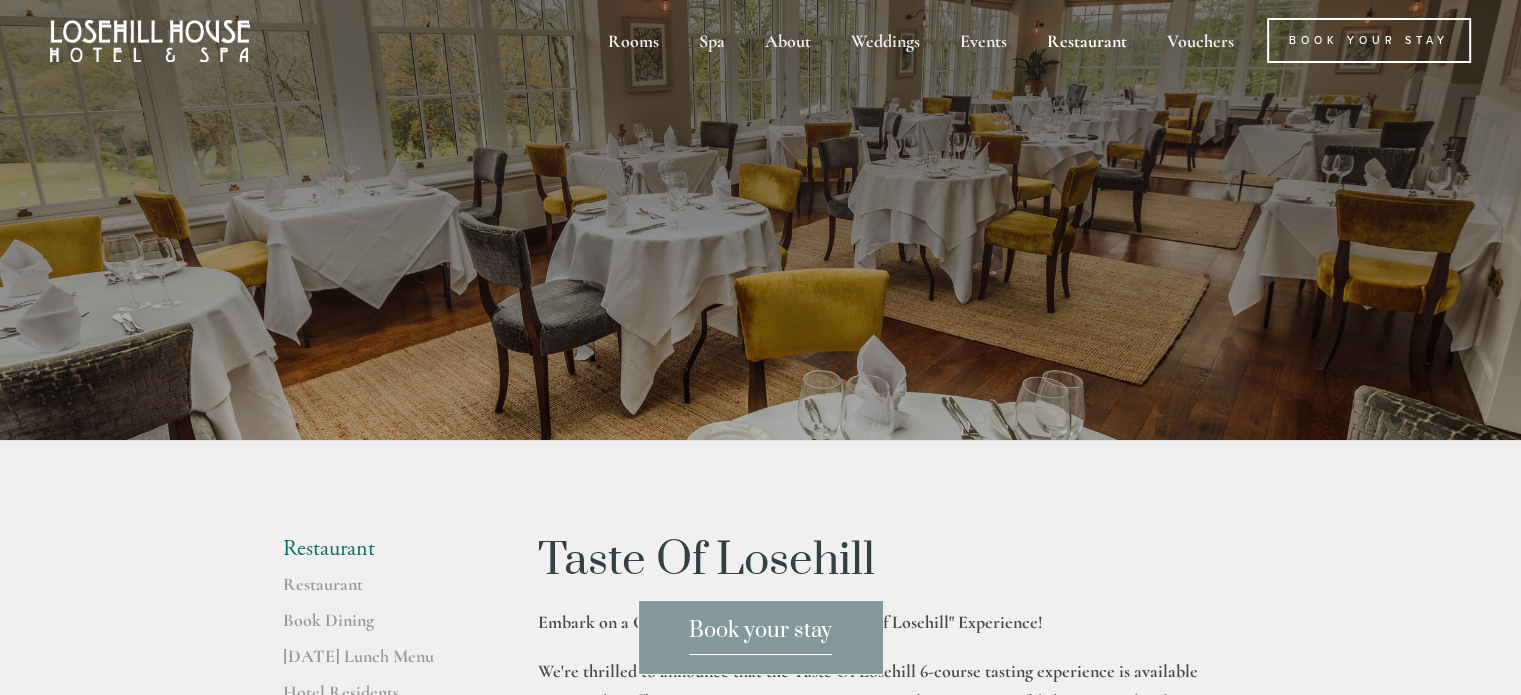 scroll, scrollTop: 0, scrollLeft: 0, axis: both 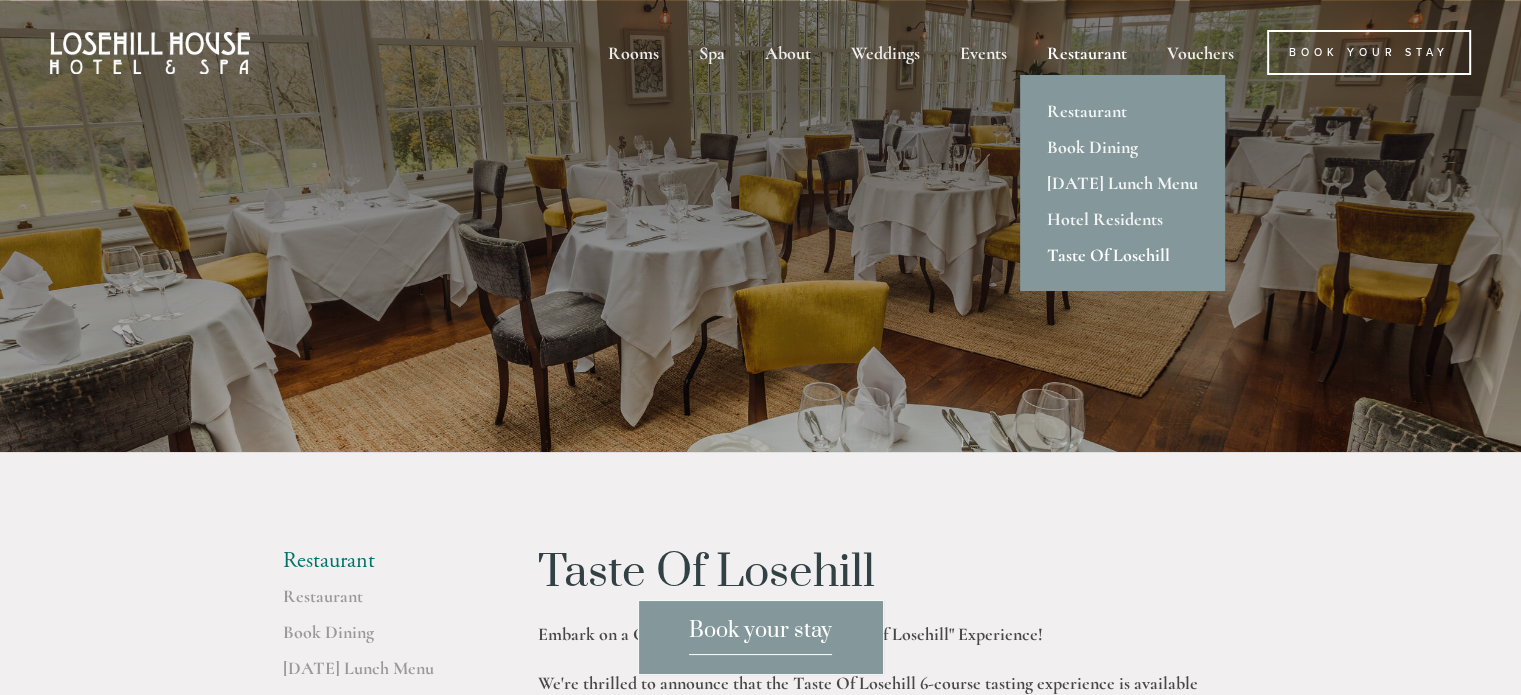 click on "Taste Of Losehill" at bounding box center (1122, 255) 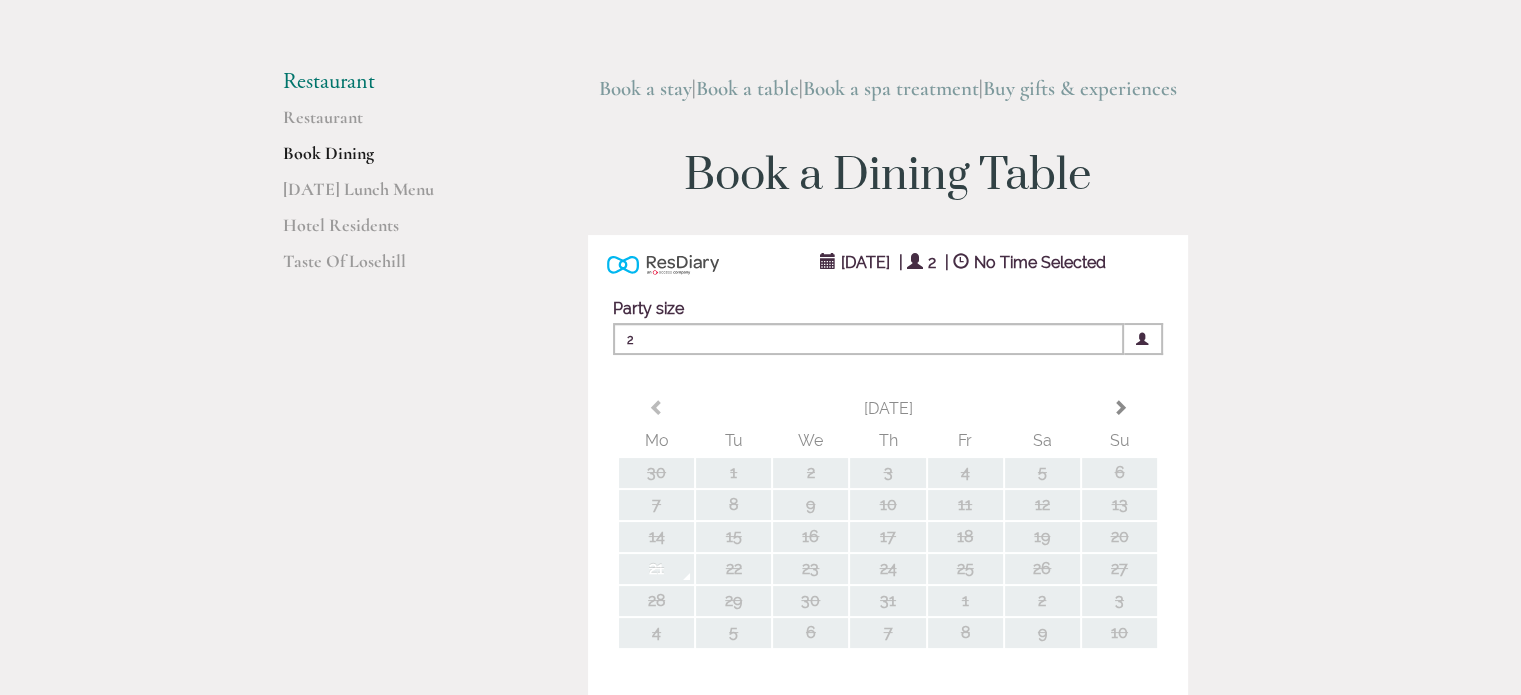 scroll, scrollTop: 100, scrollLeft: 0, axis: vertical 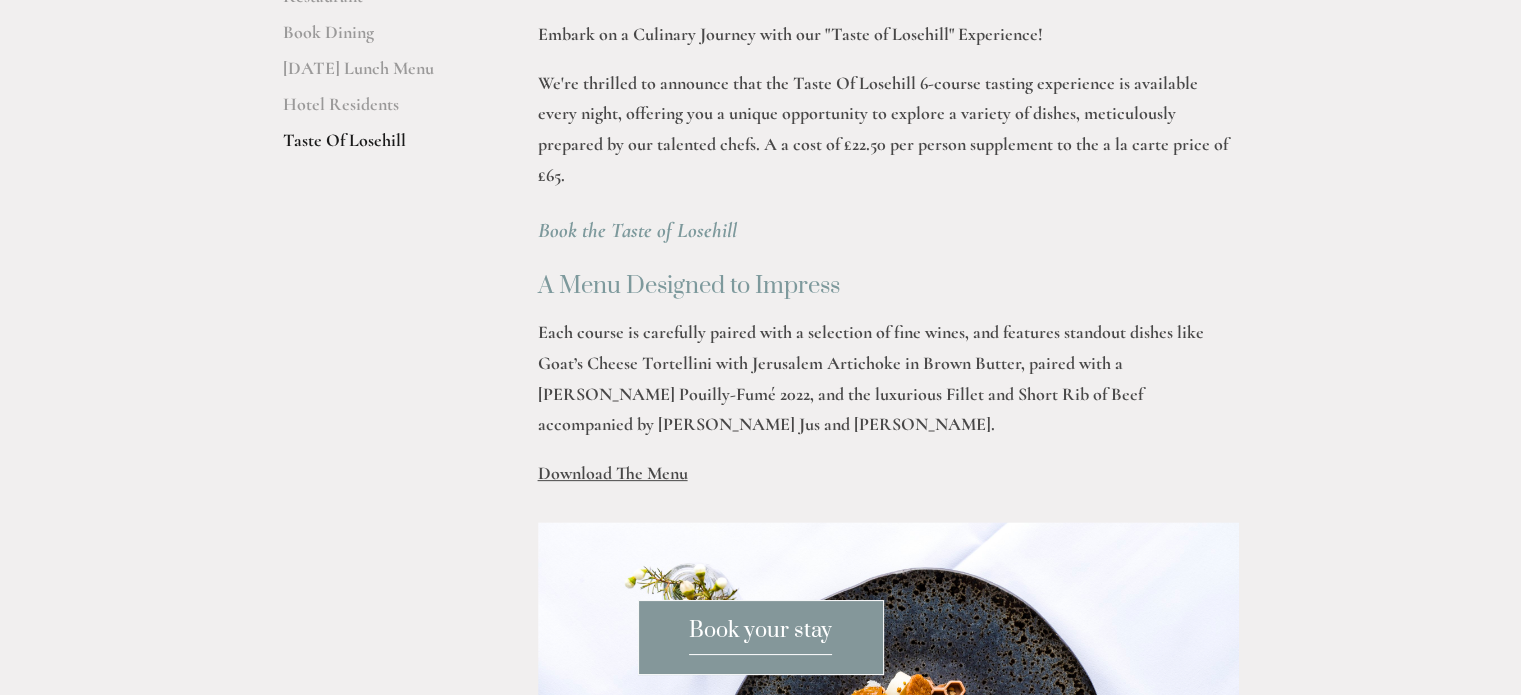 click on "Book the Taste of Losehill" at bounding box center (637, 230) 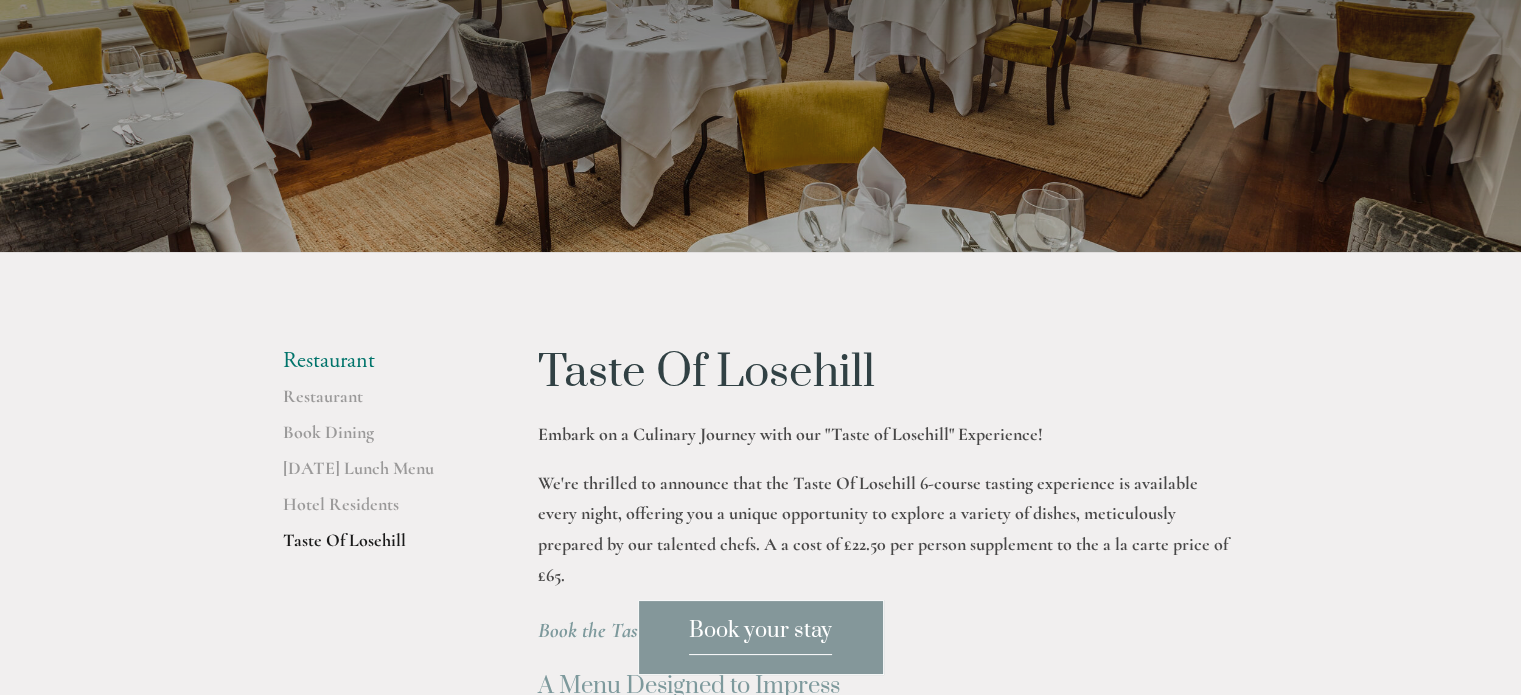 scroll, scrollTop: 0, scrollLeft: 0, axis: both 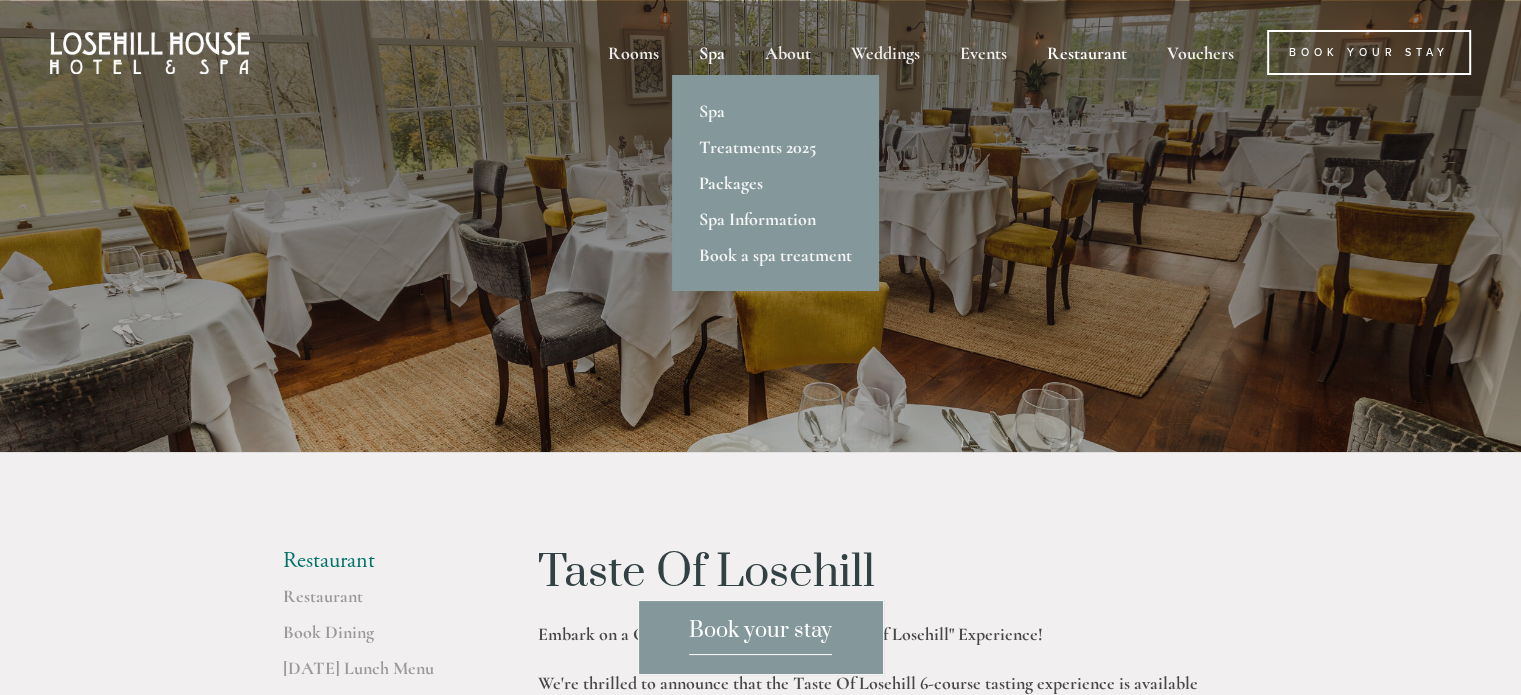 click on "Spa" at bounding box center [712, 52] 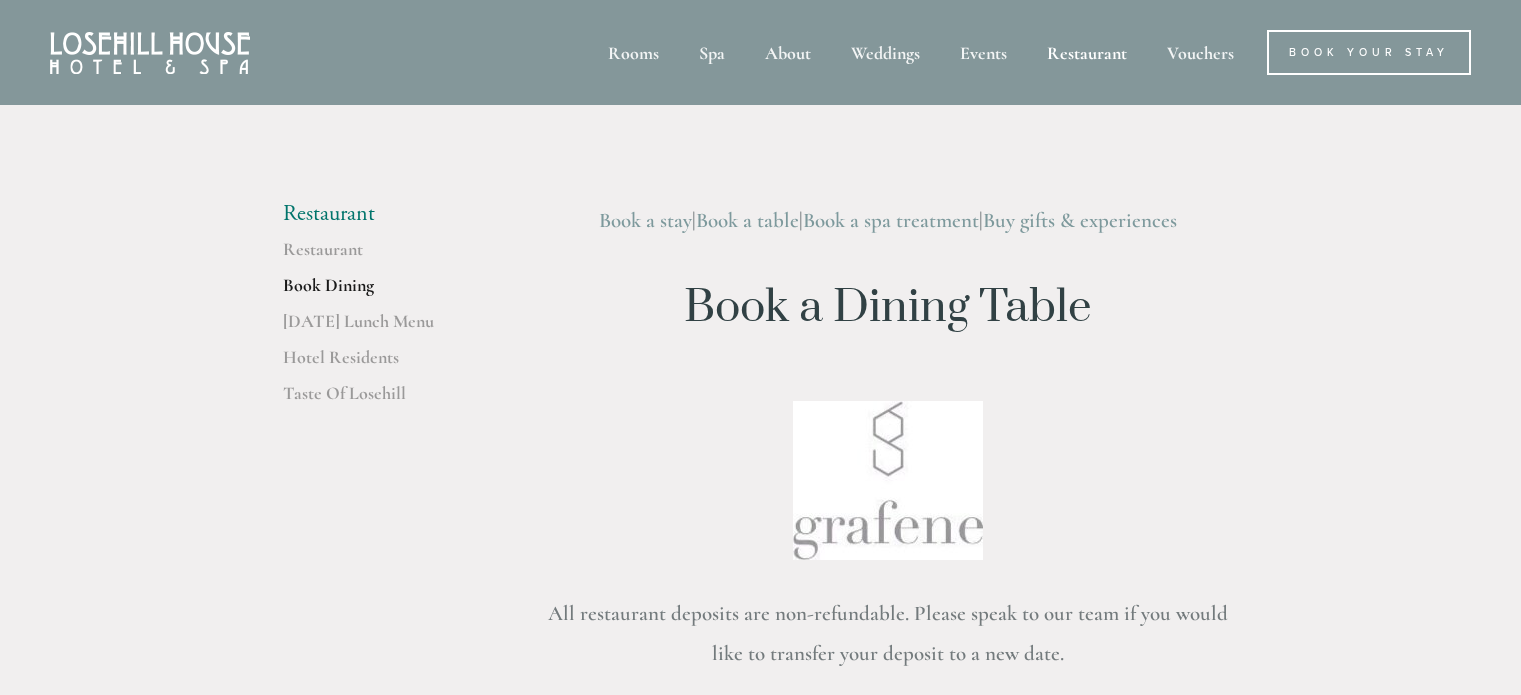 scroll, scrollTop: 0, scrollLeft: 0, axis: both 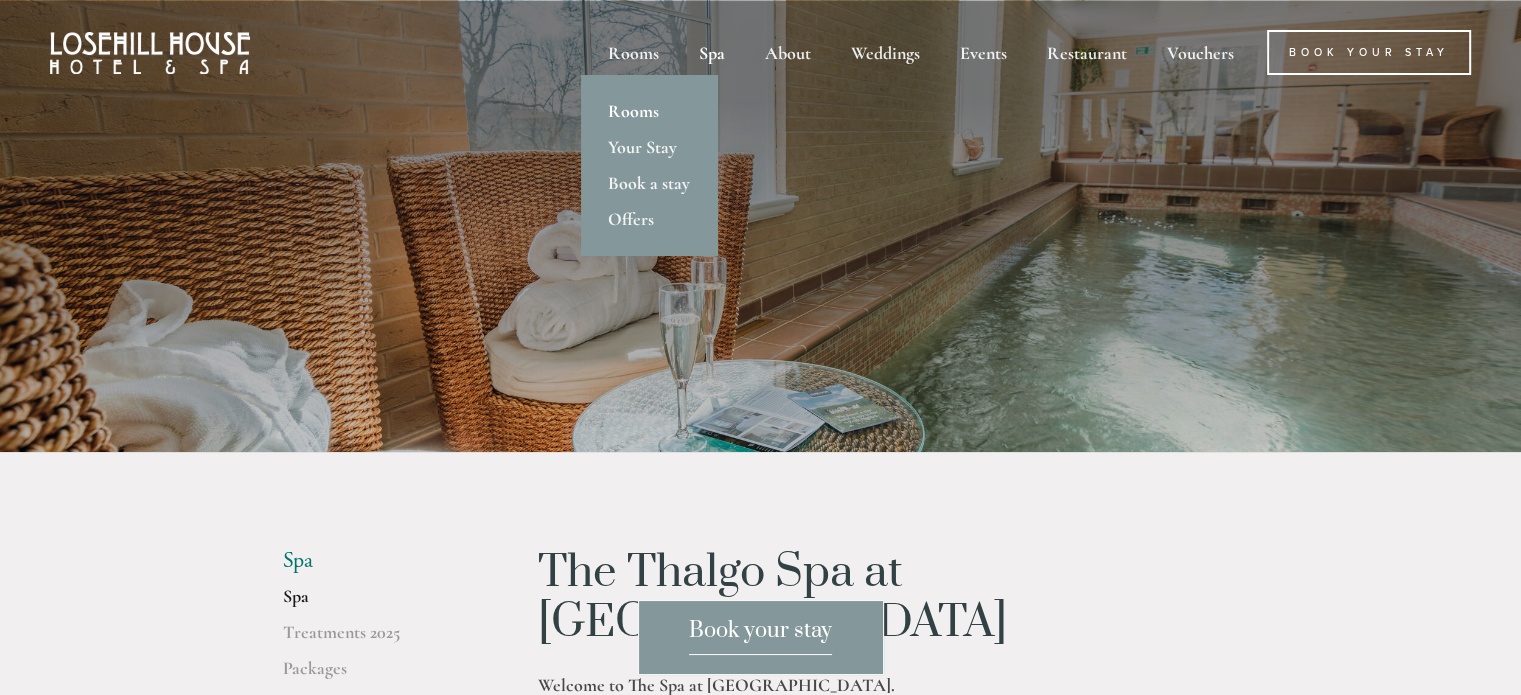 click on "Rooms" at bounding box center (649, 111) 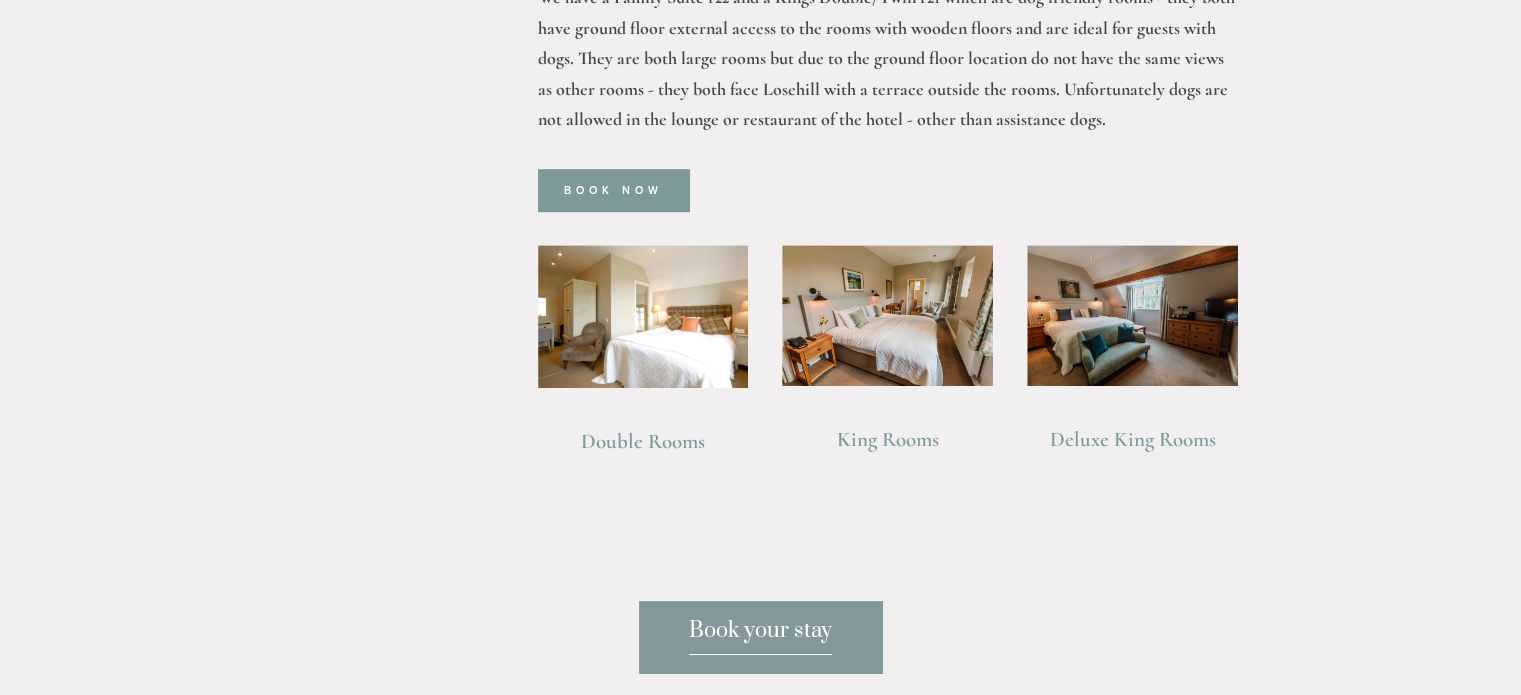 scroll, scrollTop: 1300, scrollLeft: 0, axis: vertical 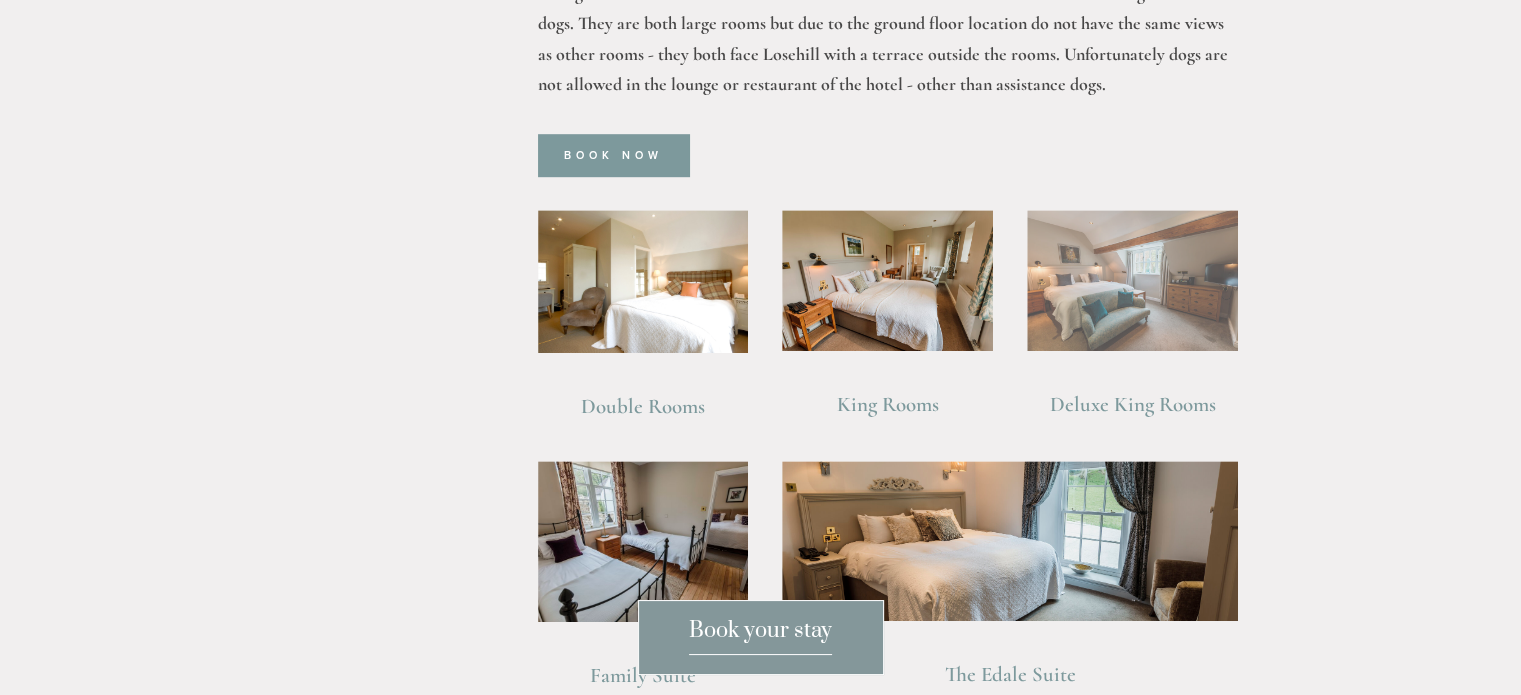 click at bounding box center [1132, 280] 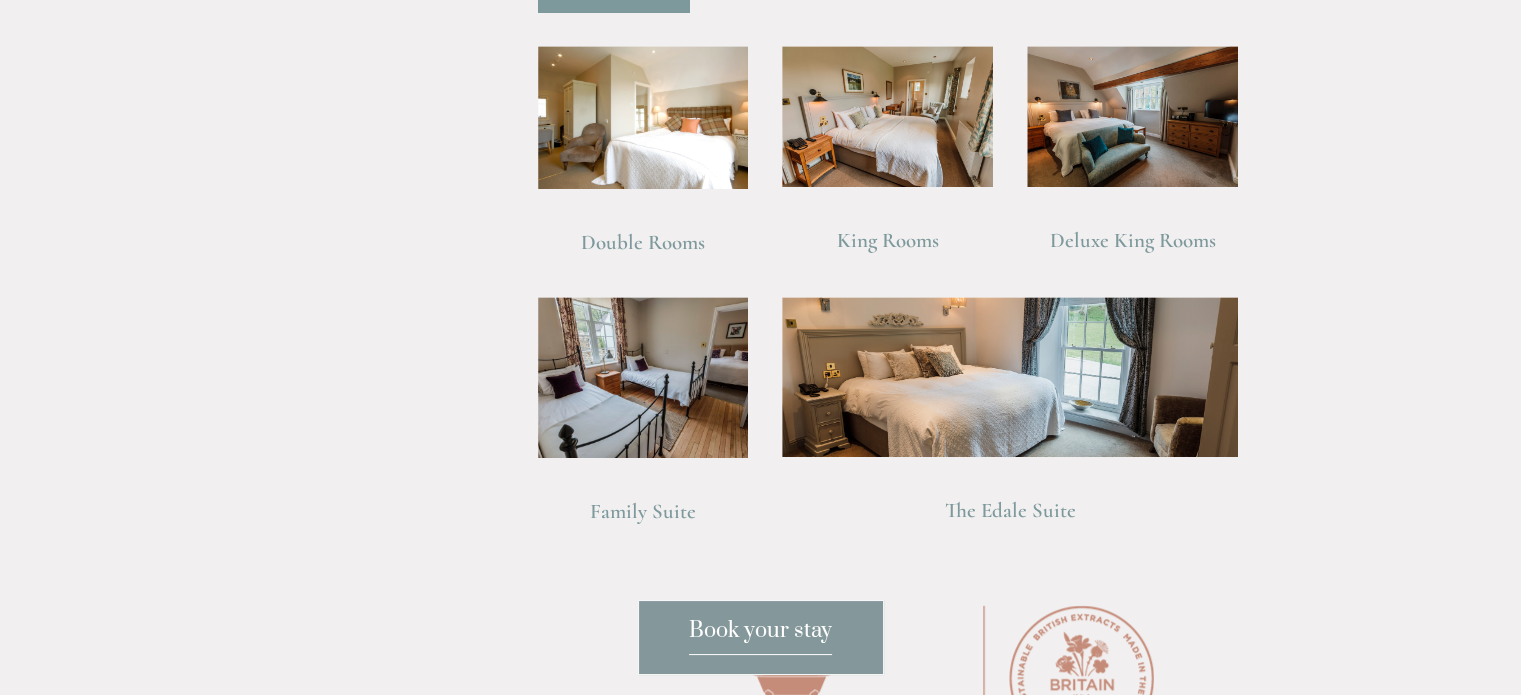 scroll, scrollTop: 1500, scrollLeft: 0, axis: vertical 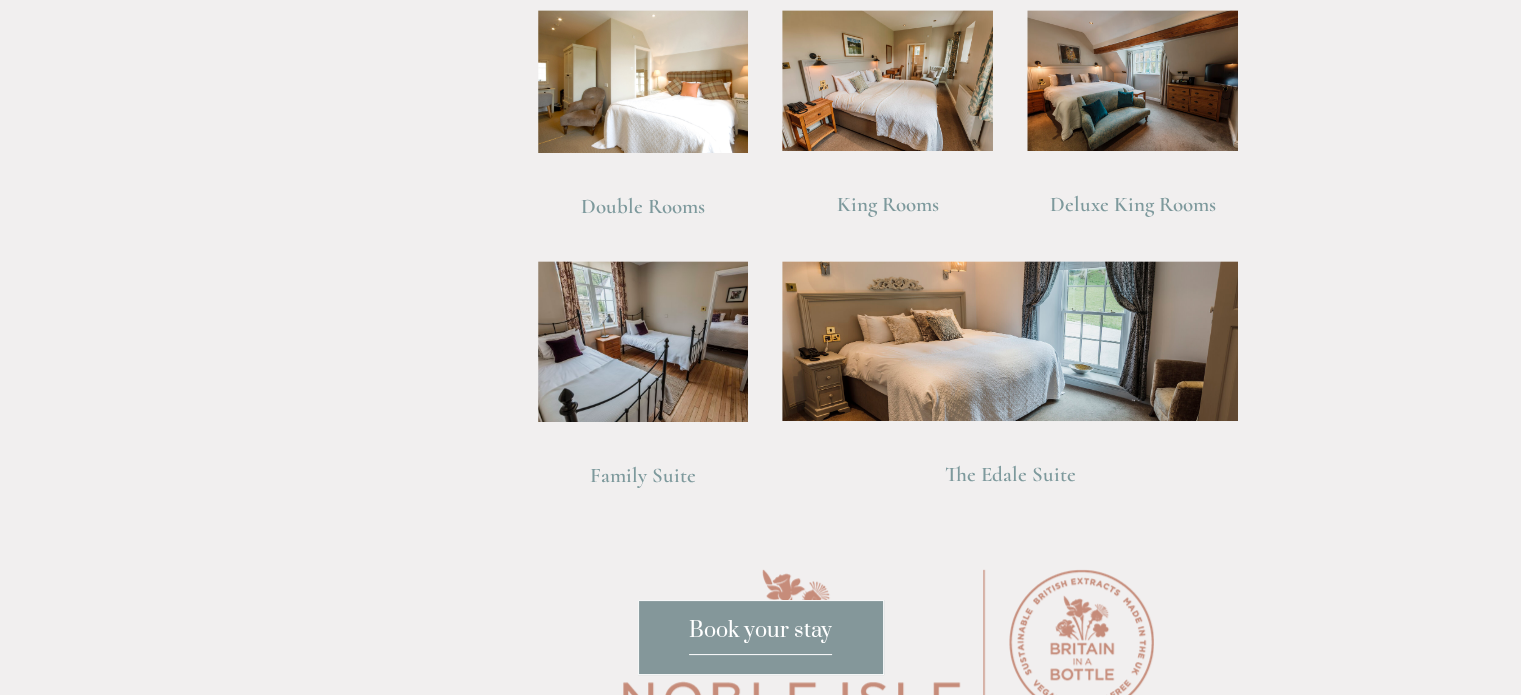 click on "The Edale Suite" at bounding box center [1010, 474] 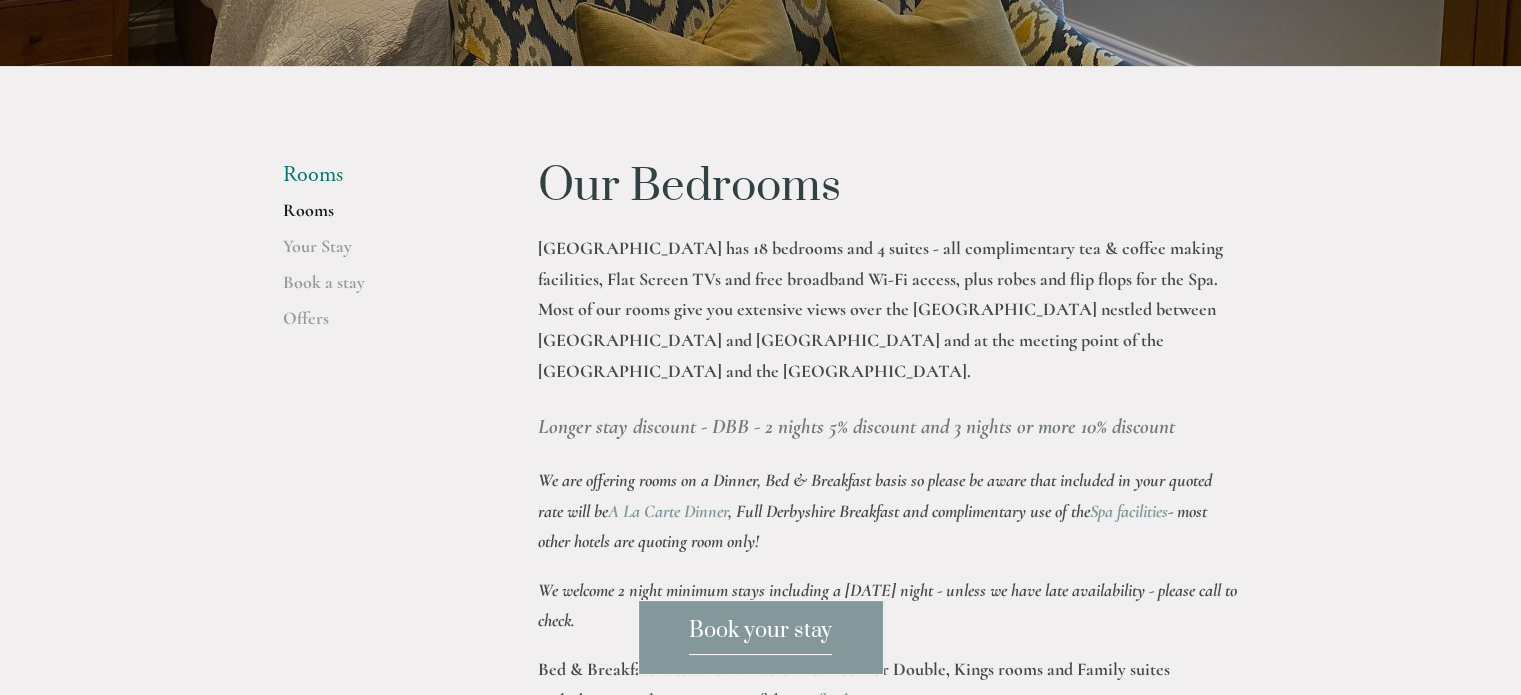 scroll, scrollTop: 300, scrollLeft: 0, axis: vertical 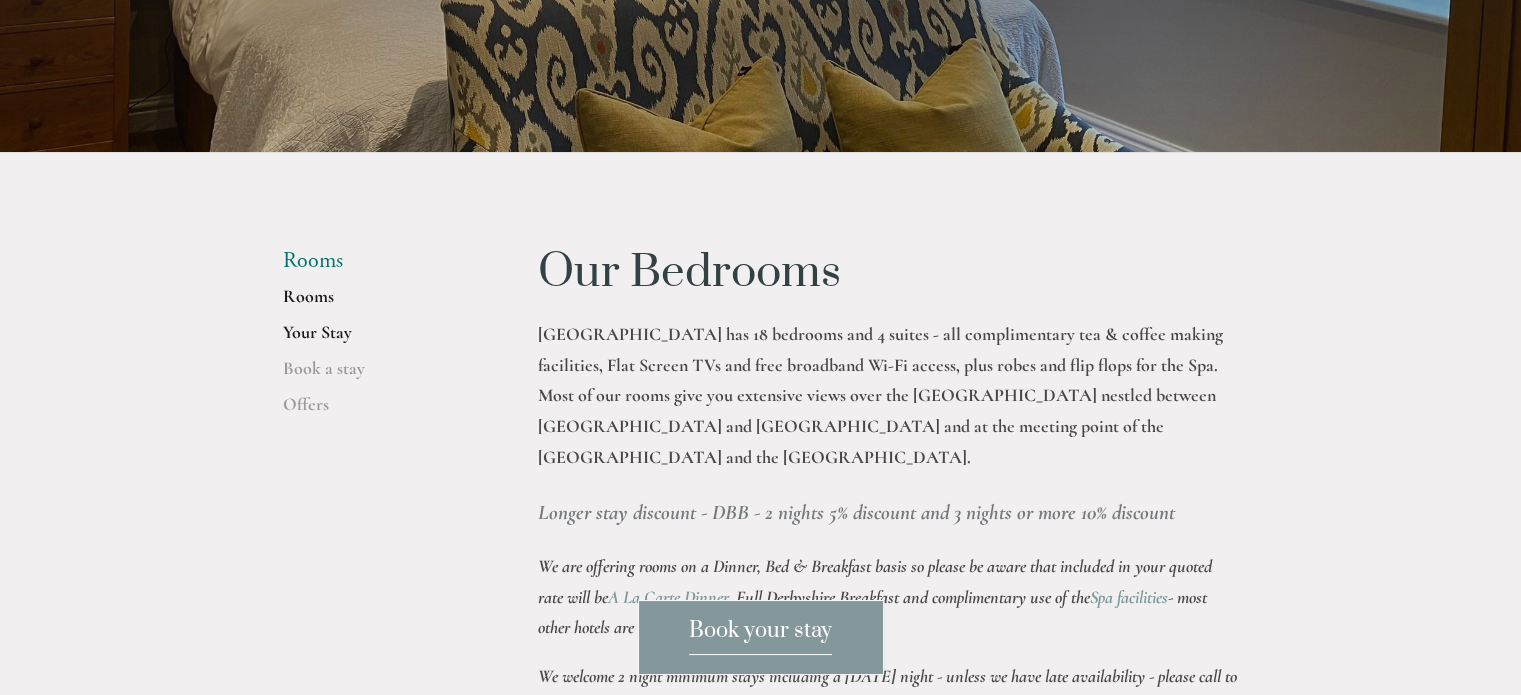 click on "Your Stay" at bounding box center [378, 339] 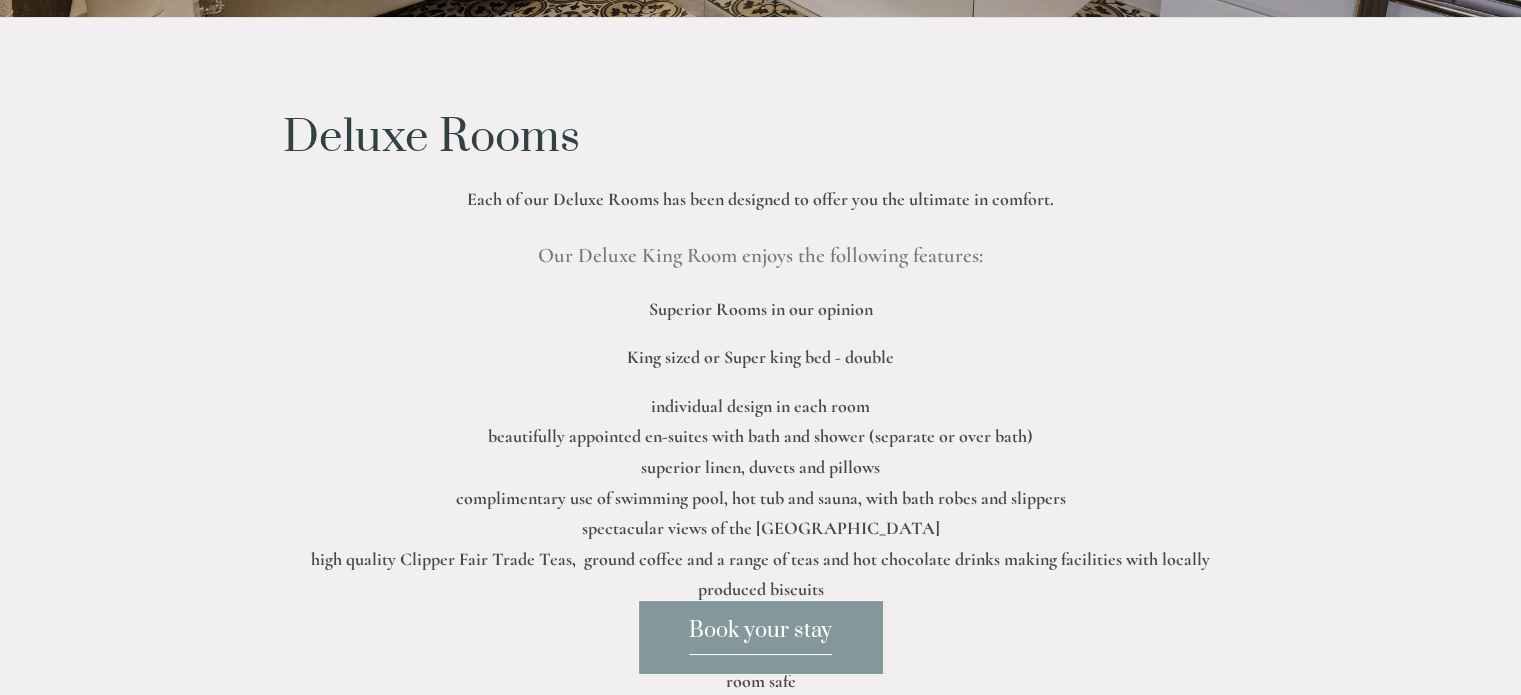 scroll, scrollTop: 100, scrollLeft: 0, axis: vertical 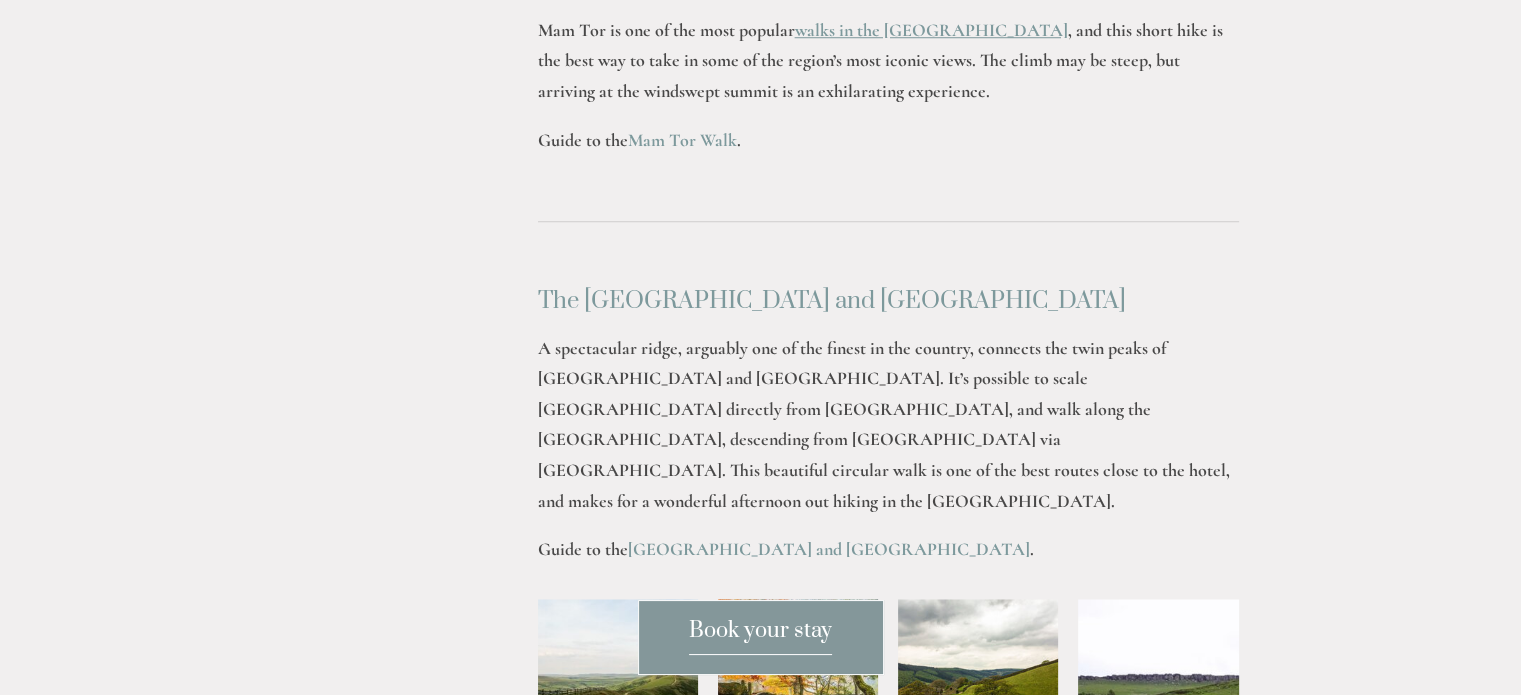 click on "Great Ridge and Win Hill Walk" at bounding box center (829, 549) 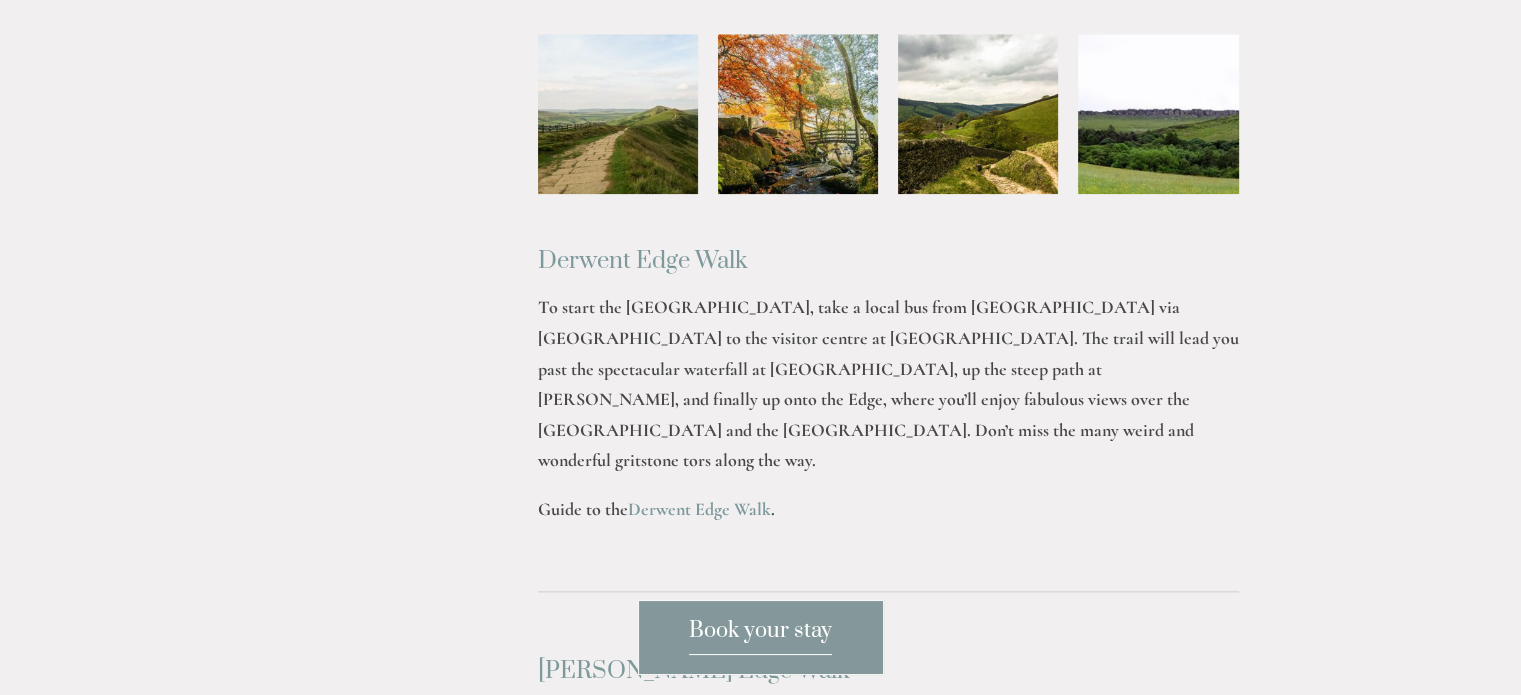 scroll, scrollTop: 2300, scrollLeft: 0, axis: vertical 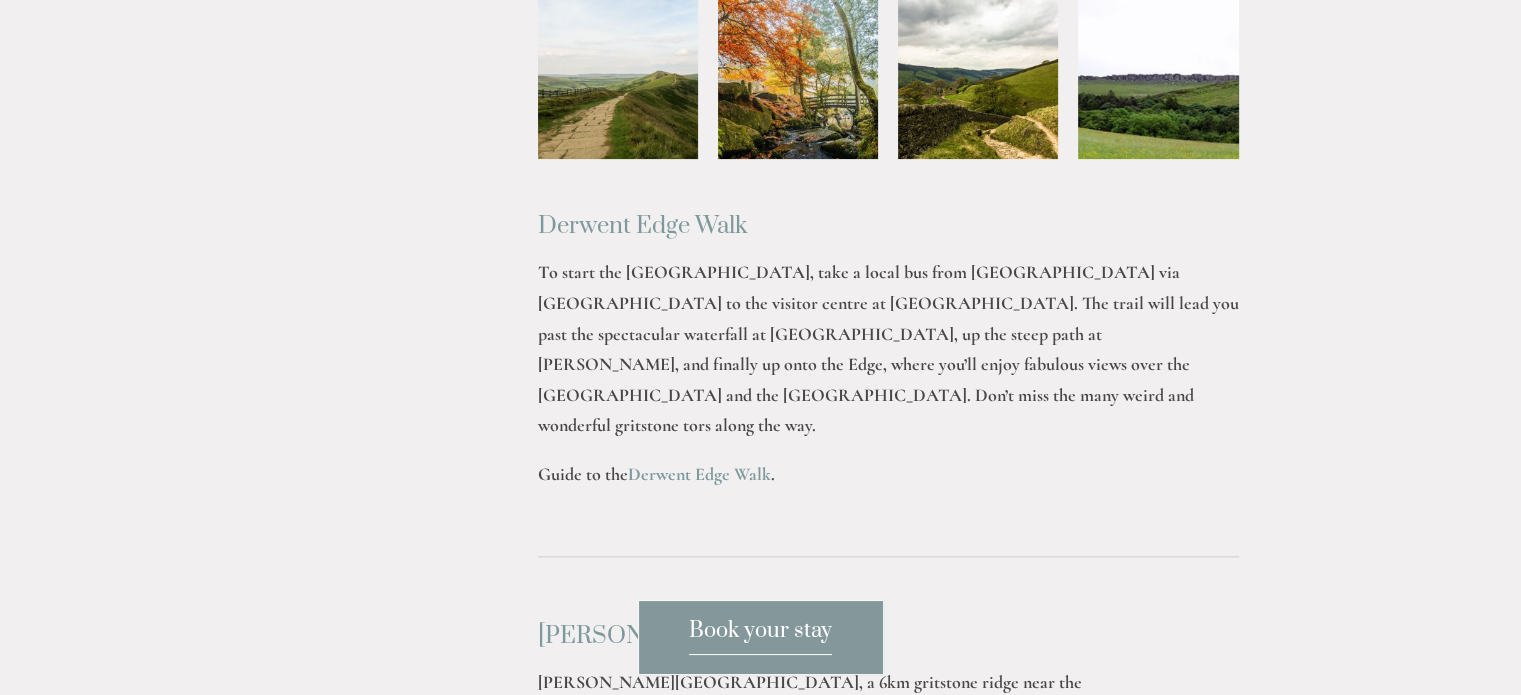click on "Explore the UK's oldest  National Park
Rooms
Rooms
Your Stay
Book a stay
Offers
Spa" at bounding box center (760, 193) 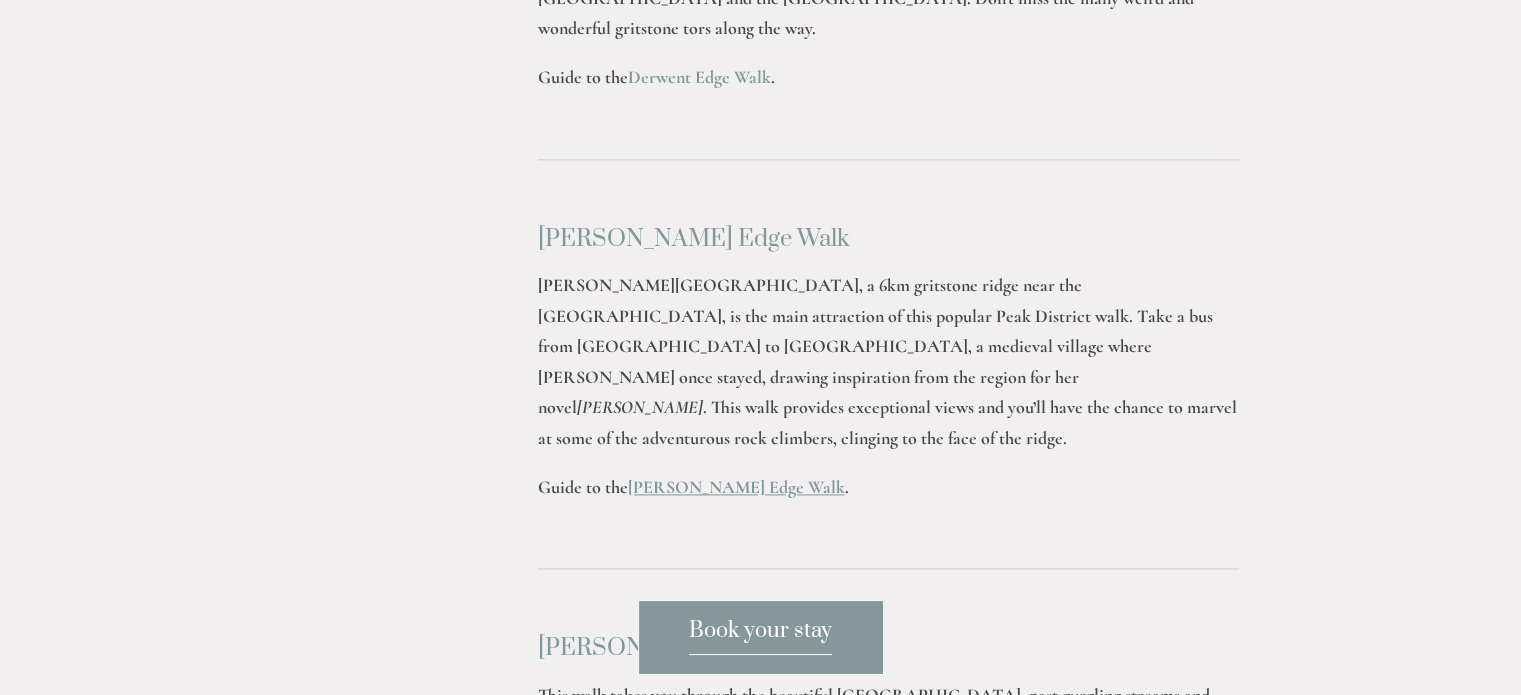 scroll, scrollTop: 2700, scrollLeft: 0, axis: vertical 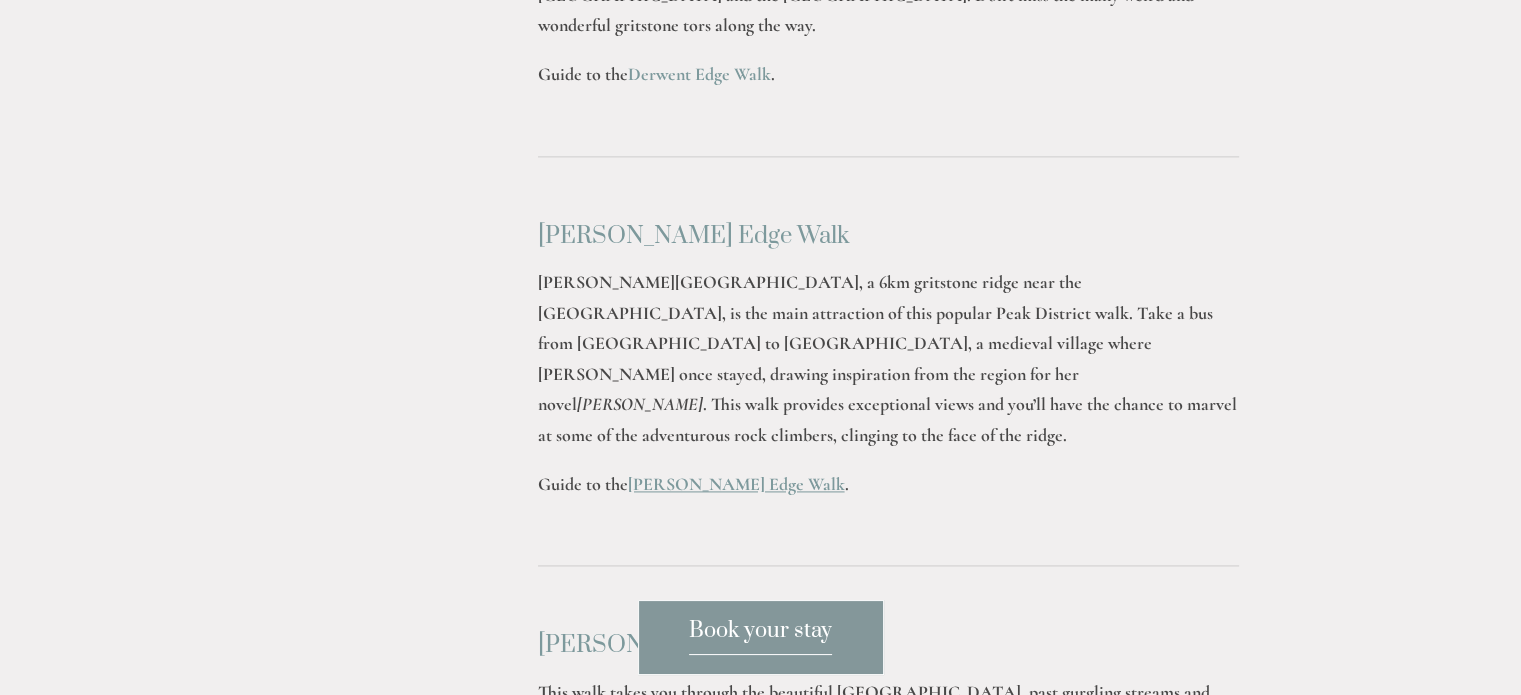 click on "Stanage Edge Walk" at bounding box center (736, 484) 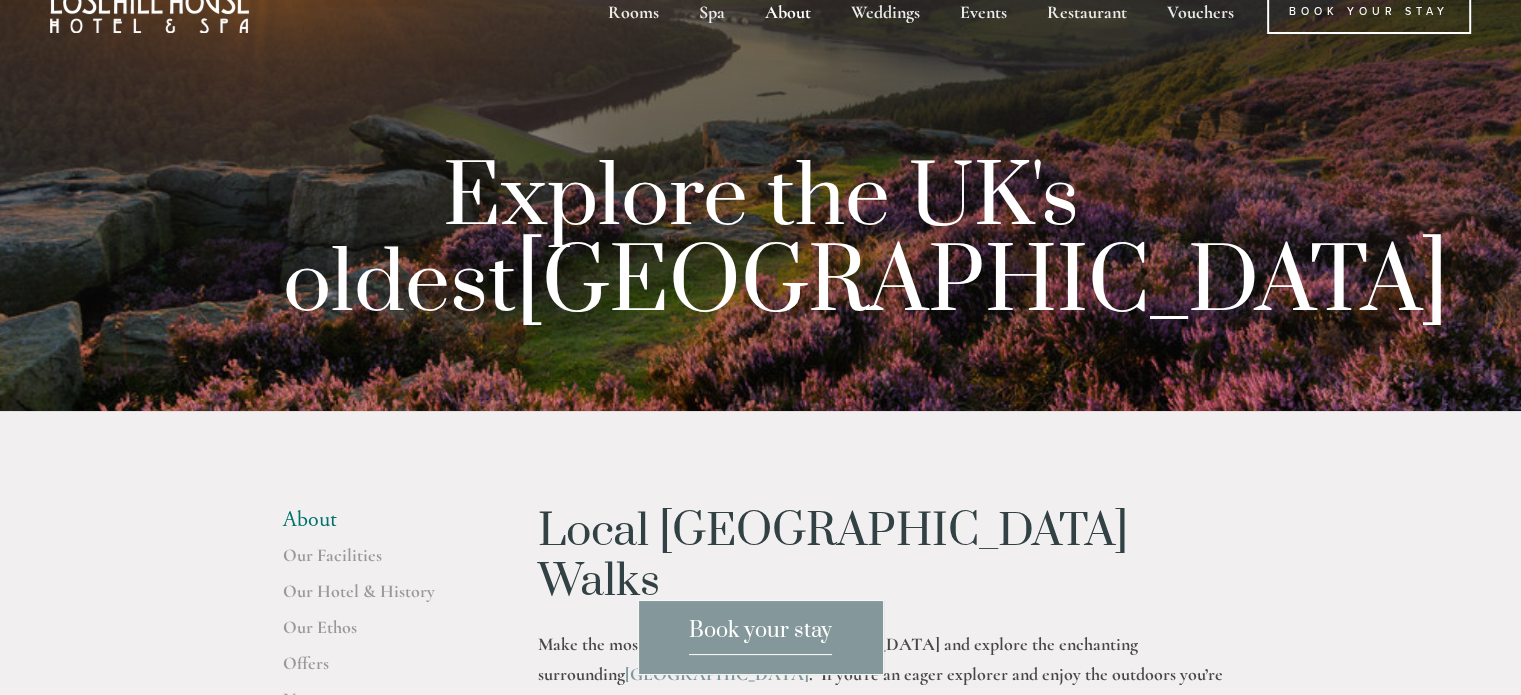 scroll, scrollTop: 0, scrollLeft: 0, axis: both 